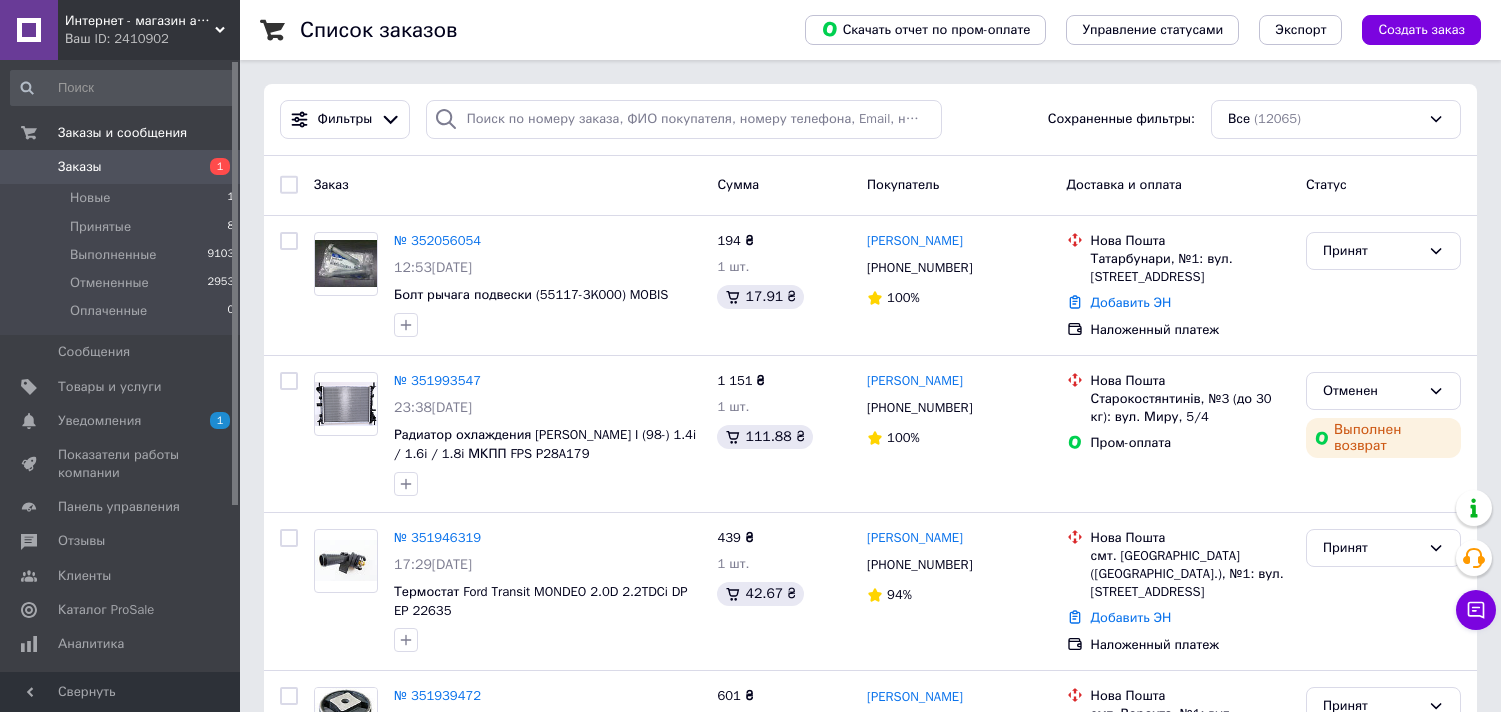 scroll, scrollTop: 0, scrollLeft: 0, axis: both 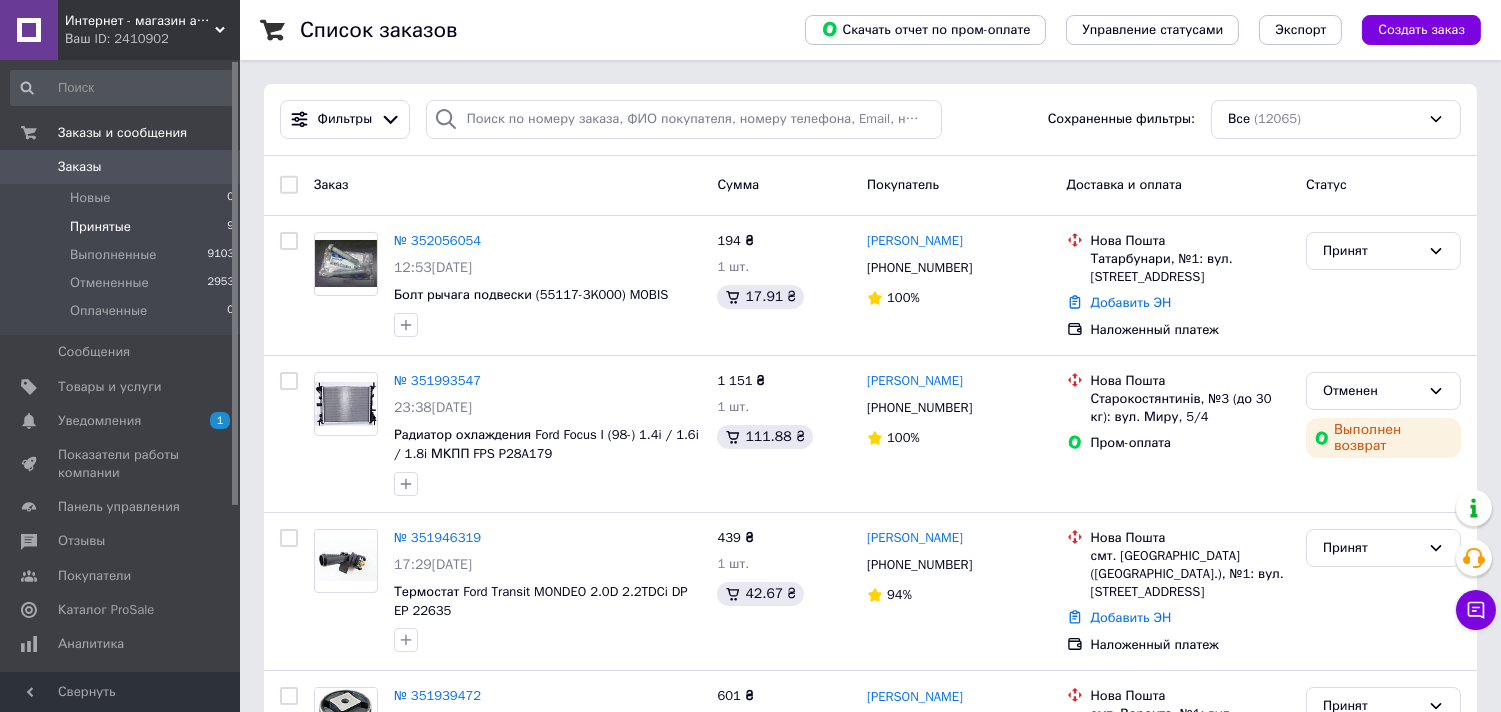 click on "Принятые" at bounding box center (100, 227) 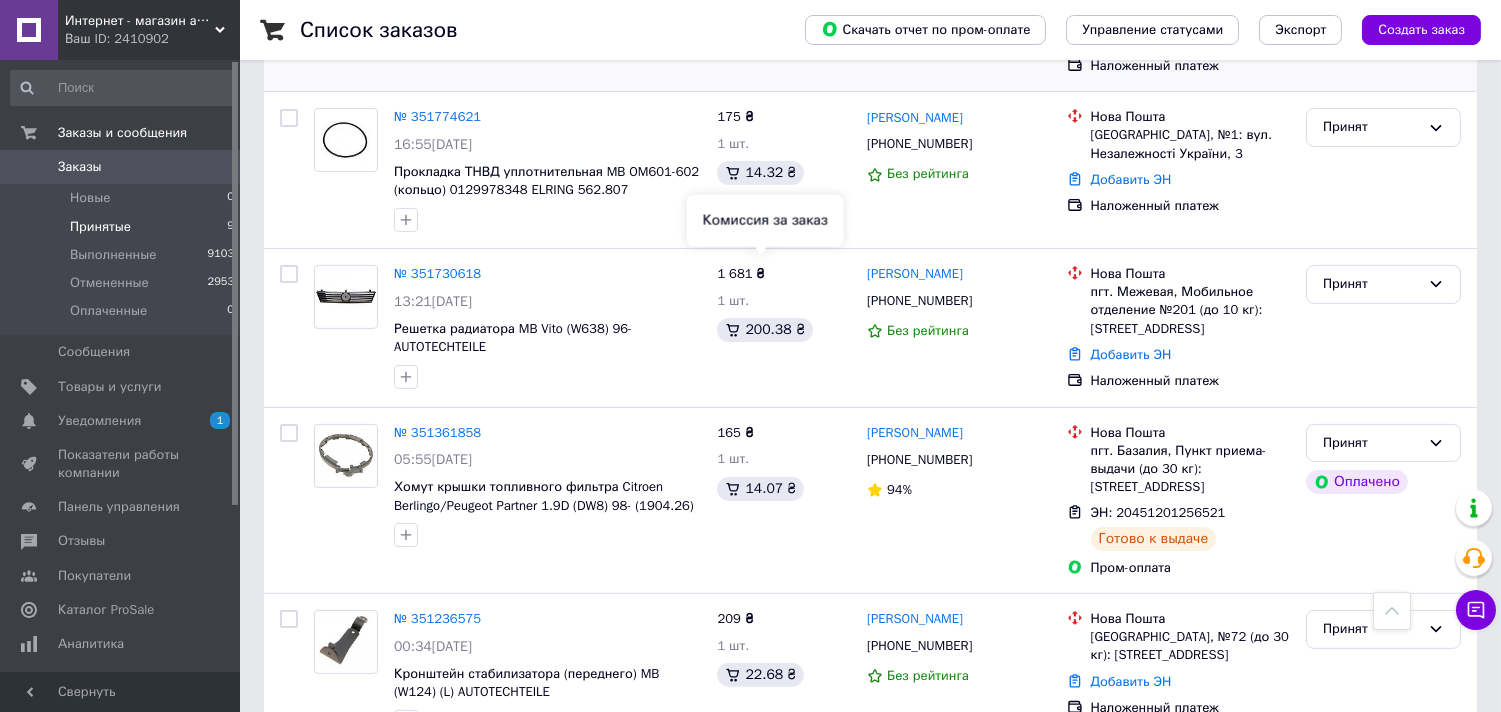 scroll, scrollTop: 1044, scrollLeft: 0, axis: vertical 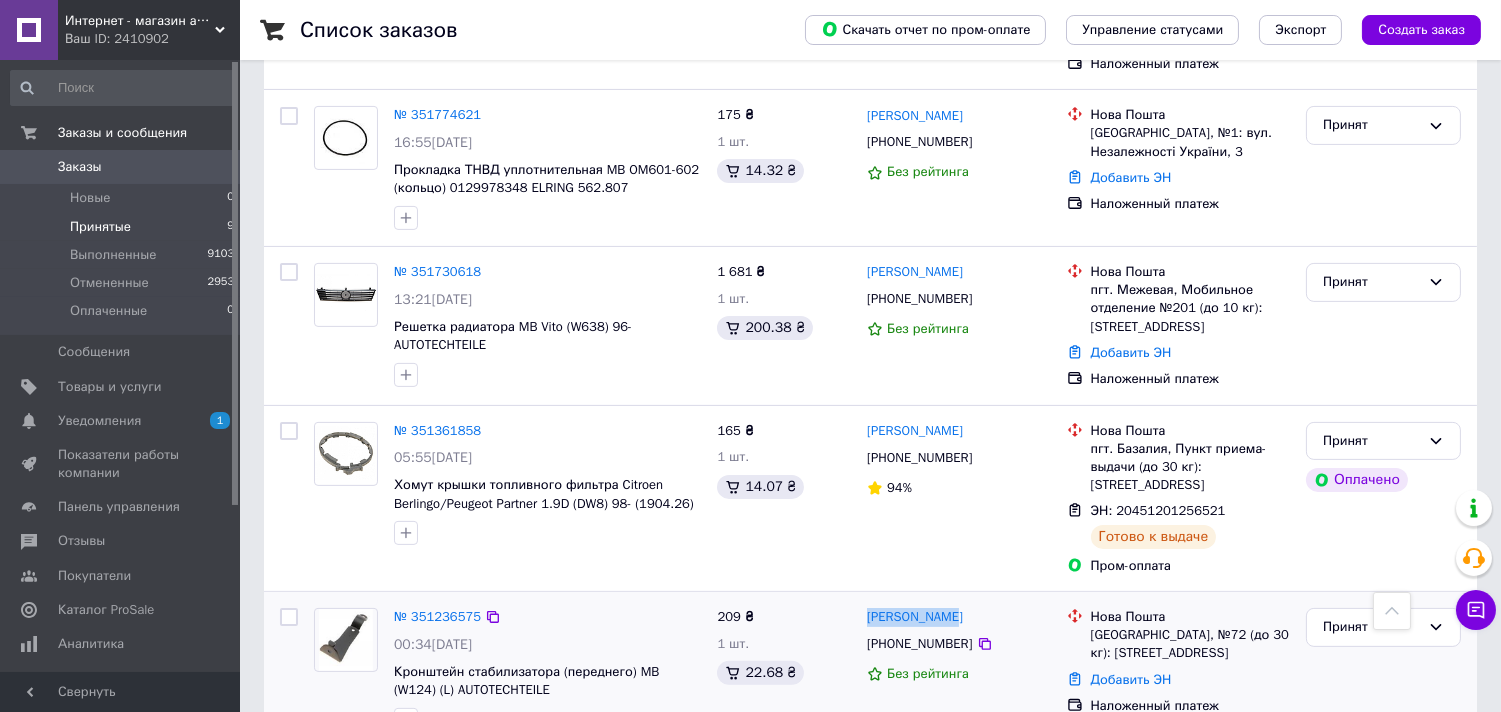 drag, startPoint x: 965, startPoint y: 554, endPoint x: 862, endPoint y: 561, distance: 103.23759 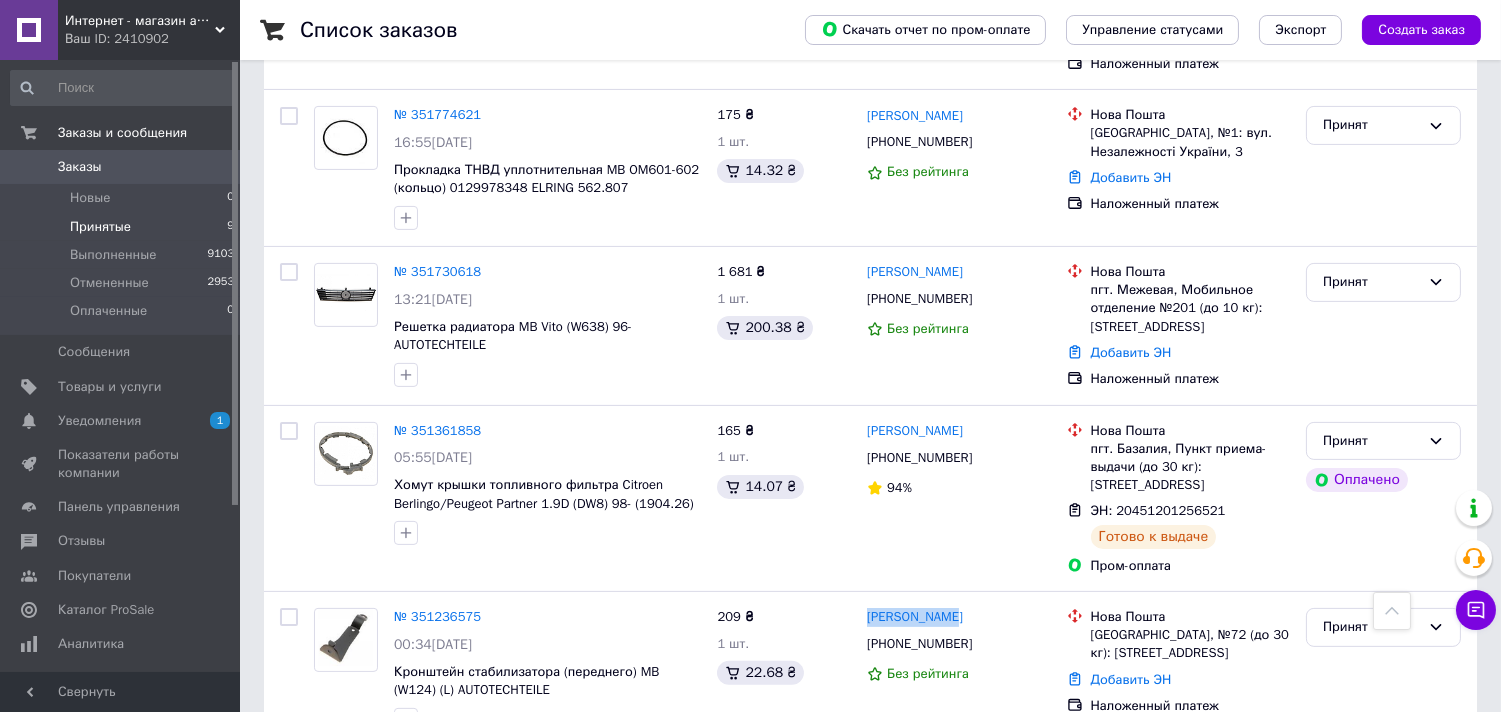 copy on "Сергей Попов" 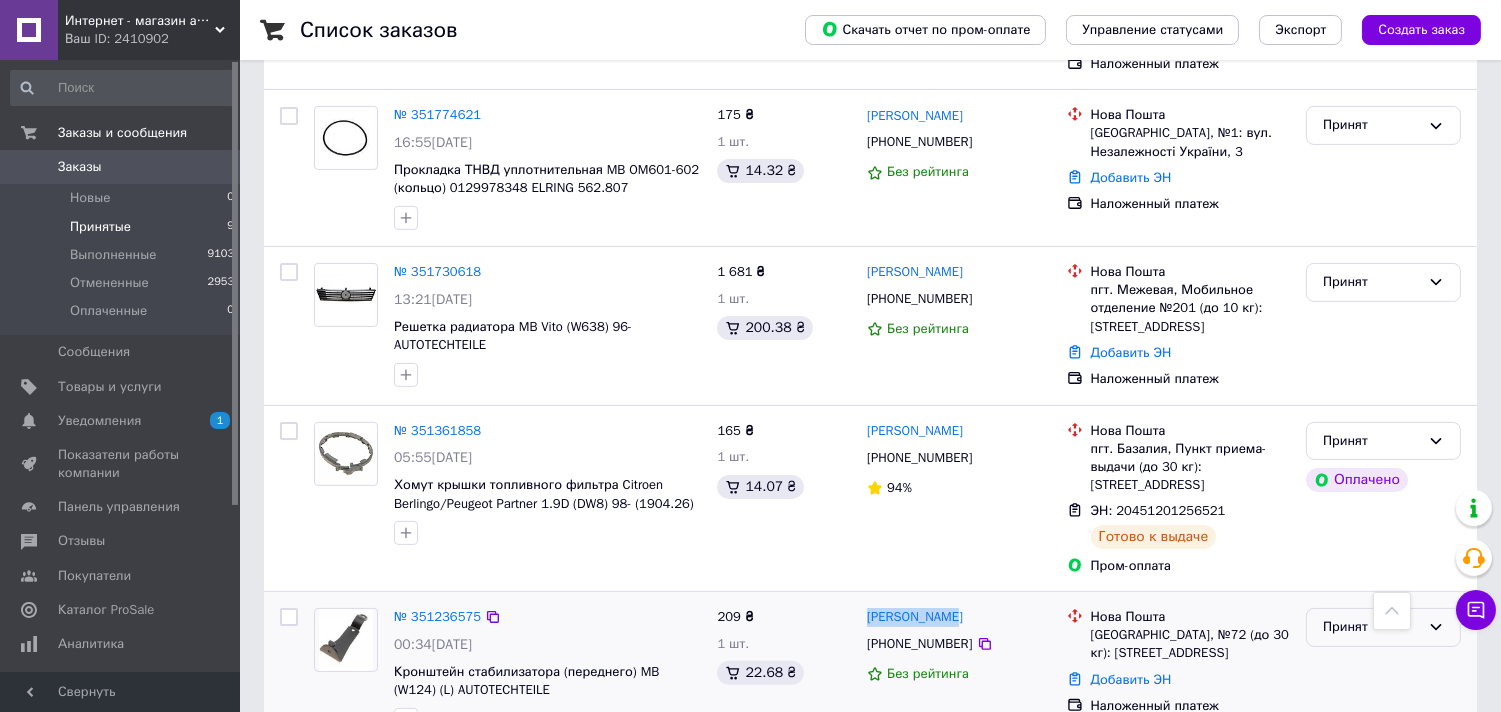 click on "Принят" at bounding box center (1371, 627) 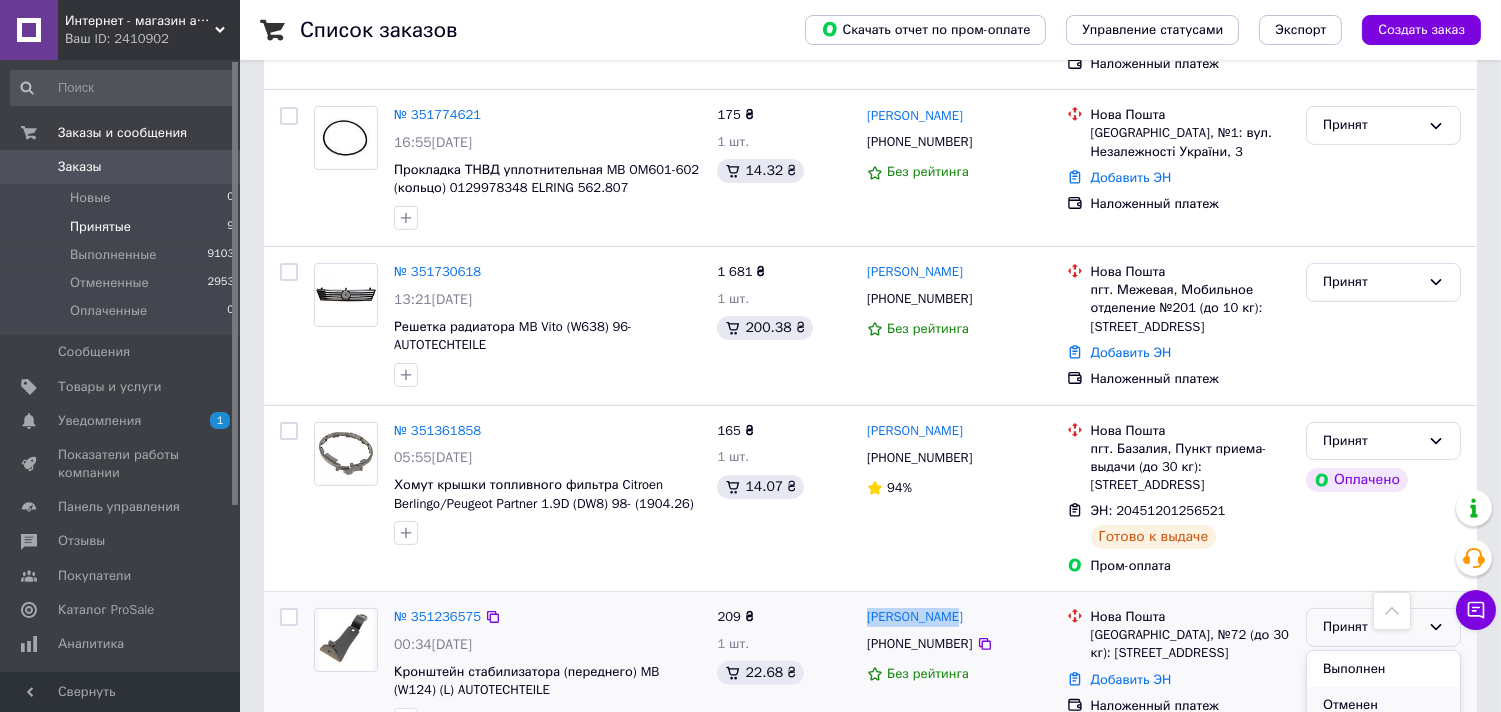 click on "Отменен" at bounding box center (1383, 705) 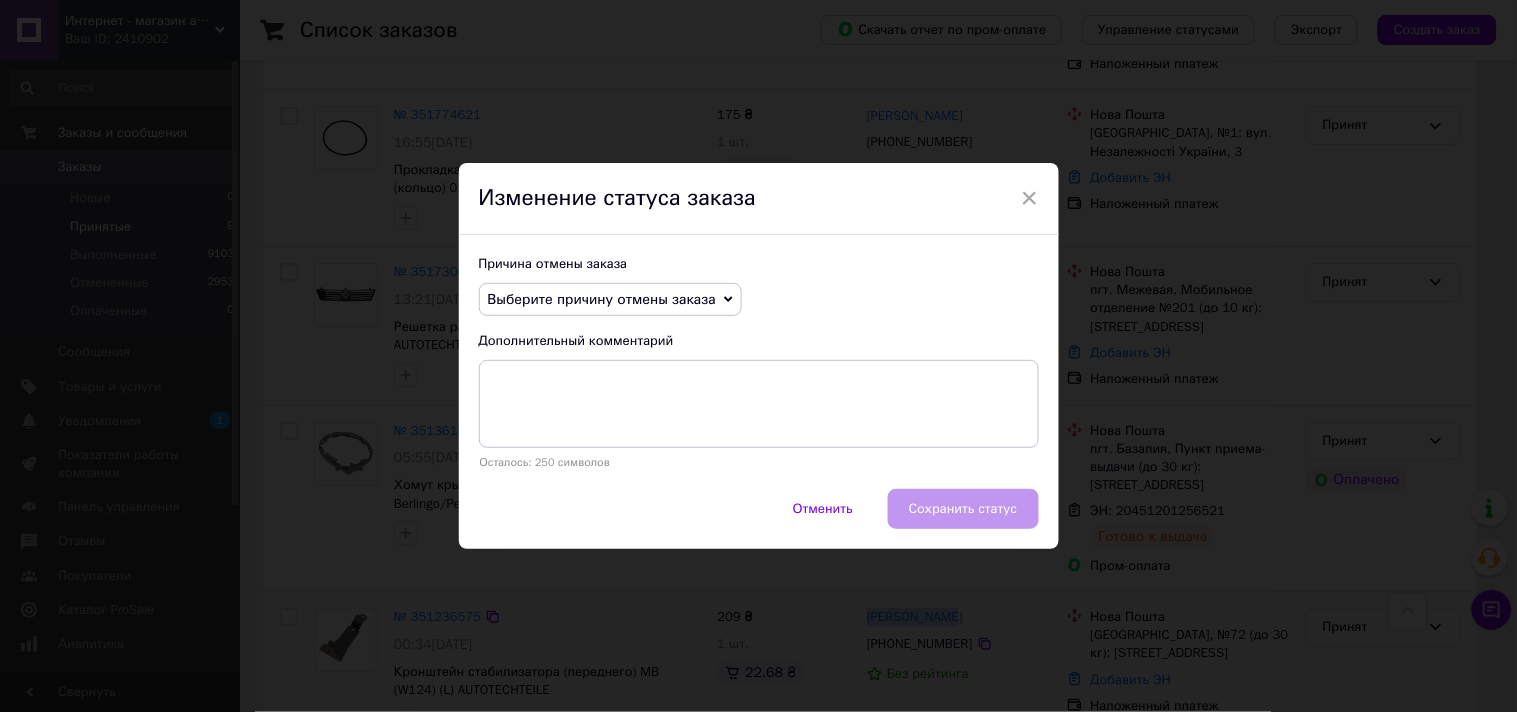 click on "Выберите причину отмены заказа" at bounding box center [610, 300] 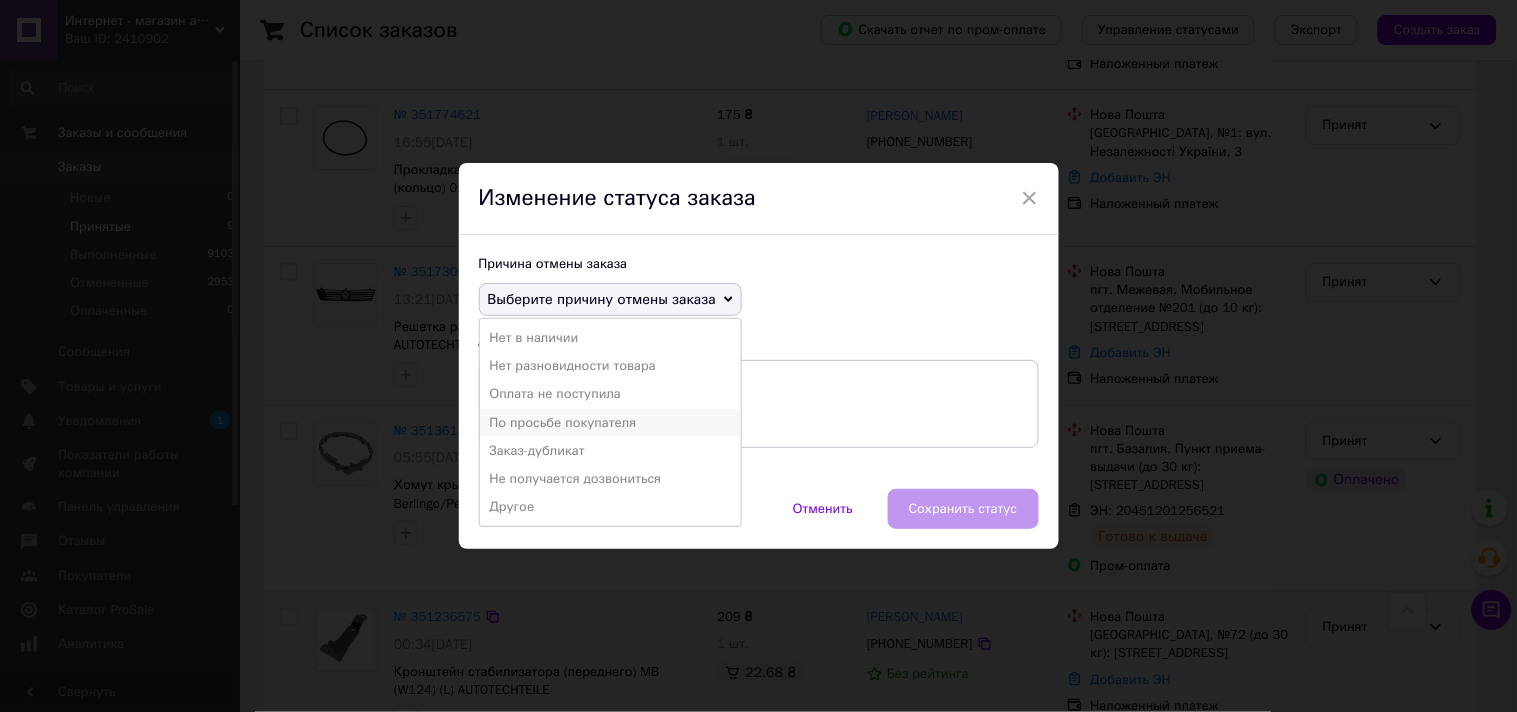 click on "По просьбе покупателя" at bounding box center (610, 423) 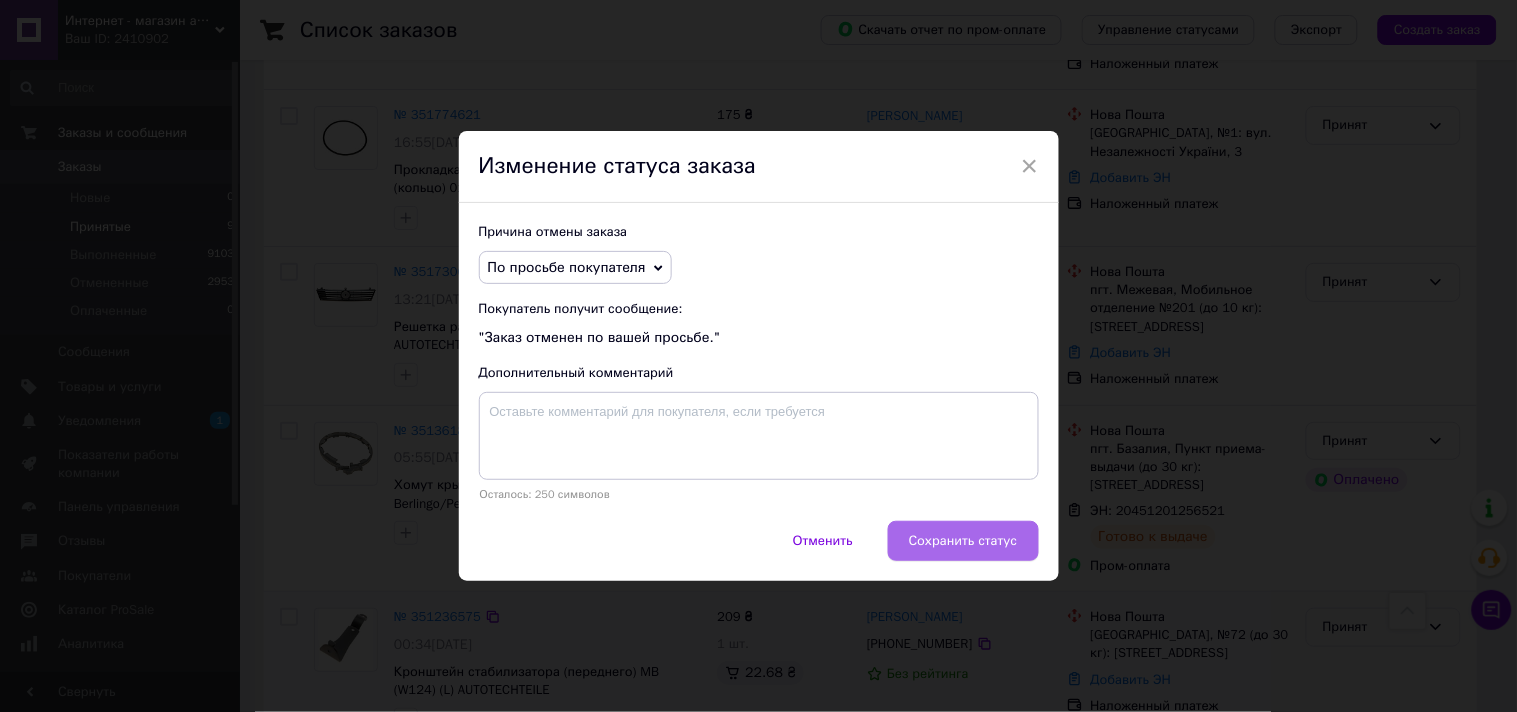 click on "Сохранить статус" at bounding box center [963, 541] 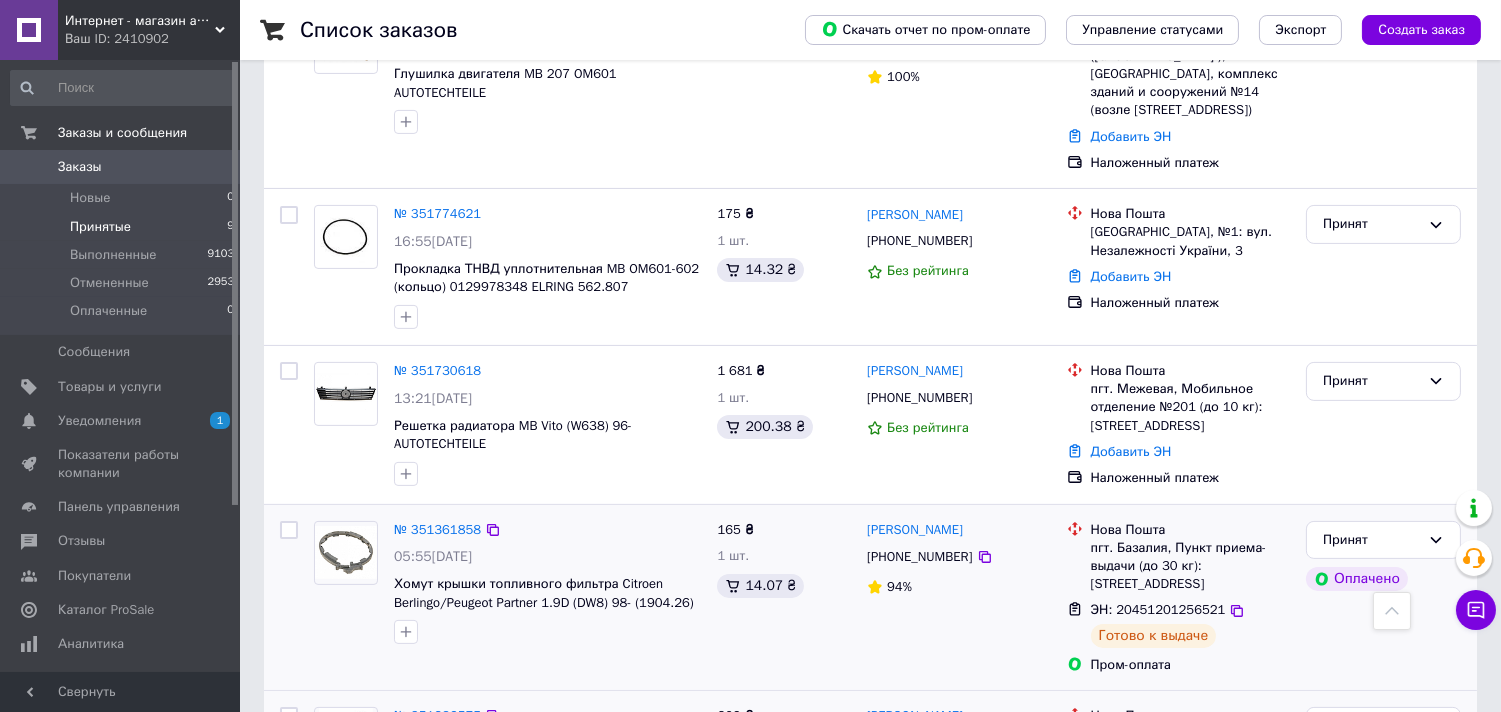 scroll, scrollTop: 933, scrollLeft: 0, axis: vertical 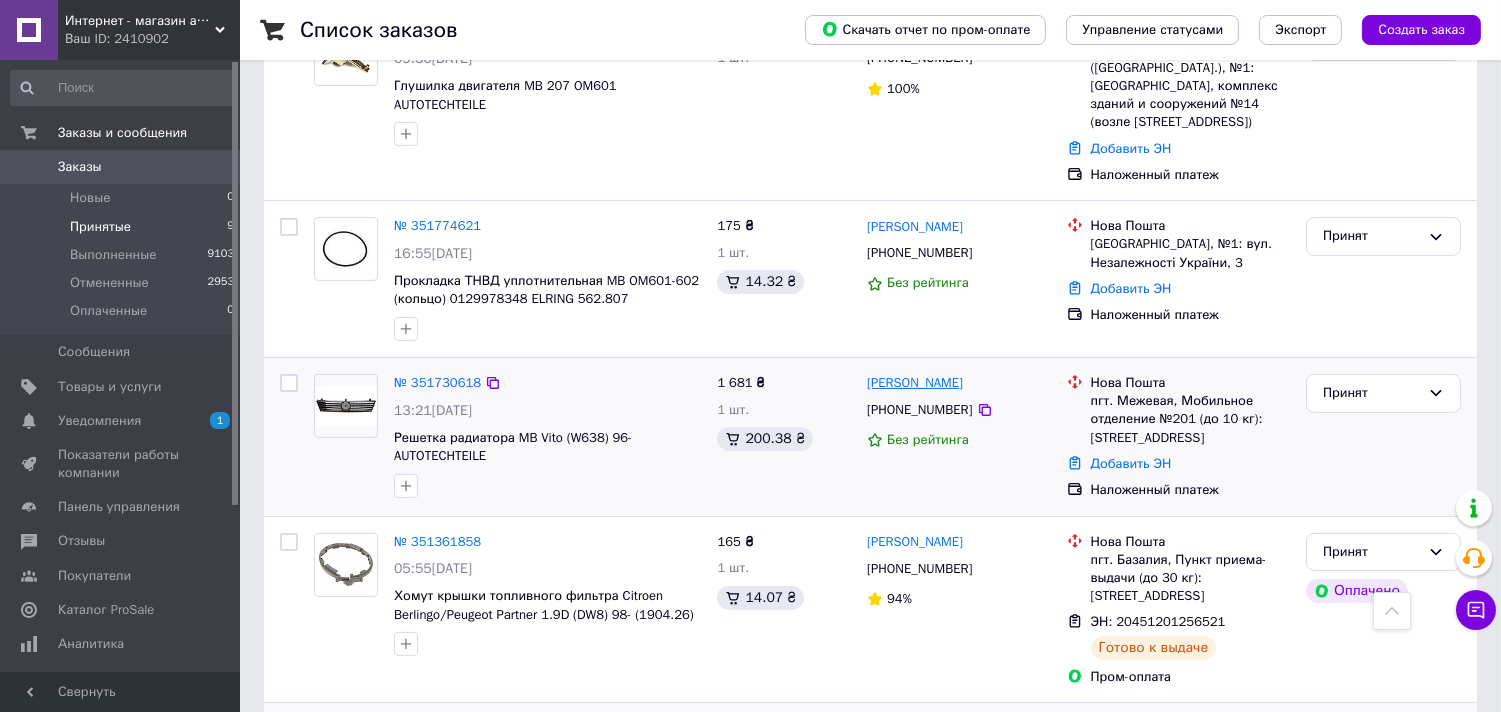 drag, startPoint x: 935, startPoint y: 328, endPoint x: 870, endPoint y: 323, distance: 65.192024 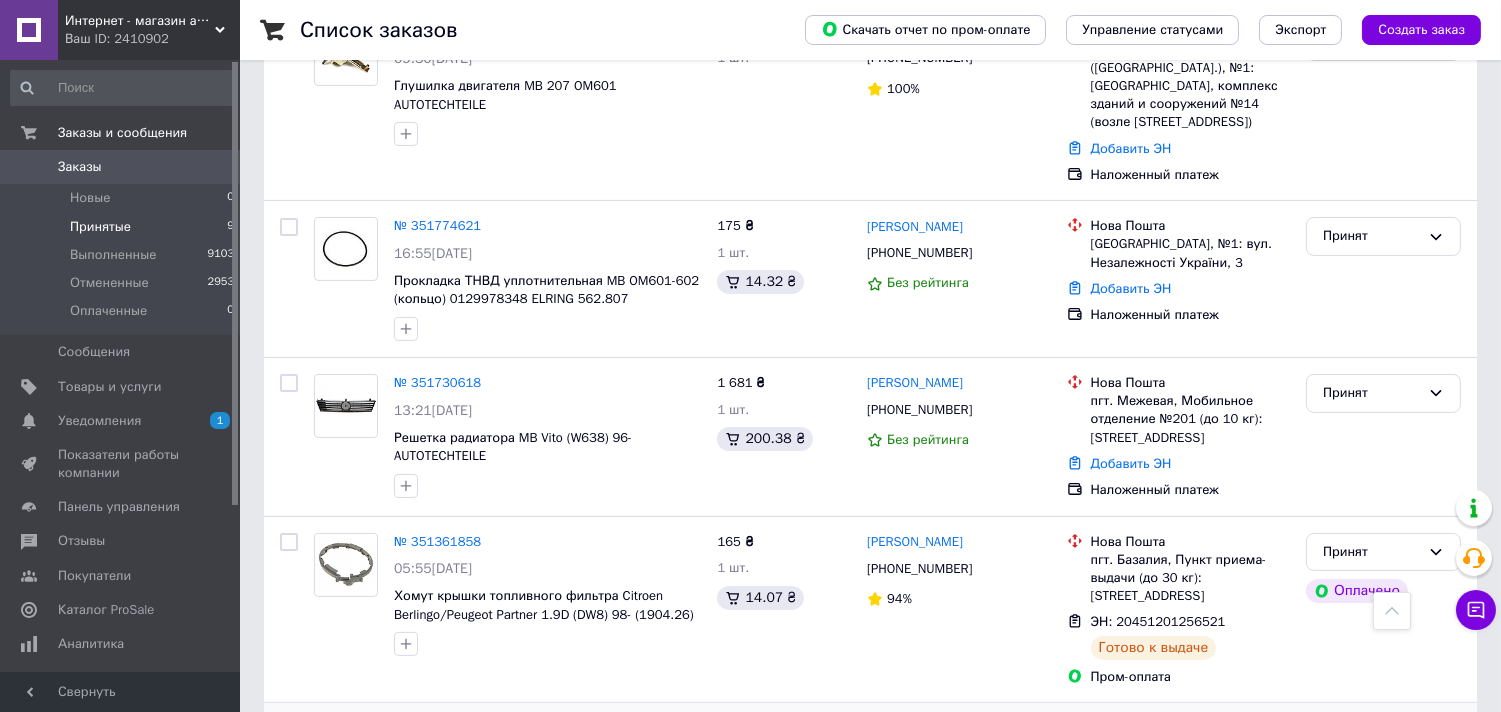 copy on "Олег Каплуновский" 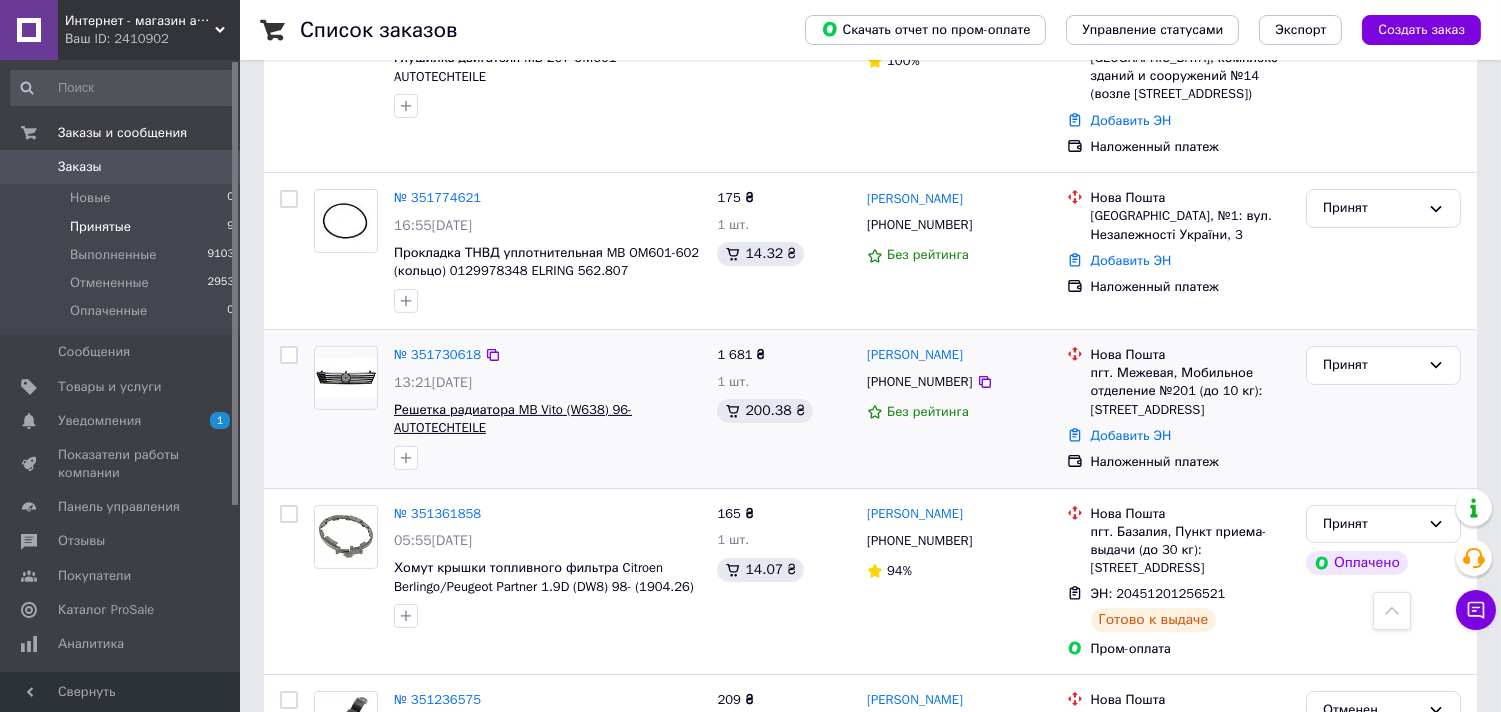 scroll, scrollTop: 1044, scrollLeft: 0, axis: vertical 